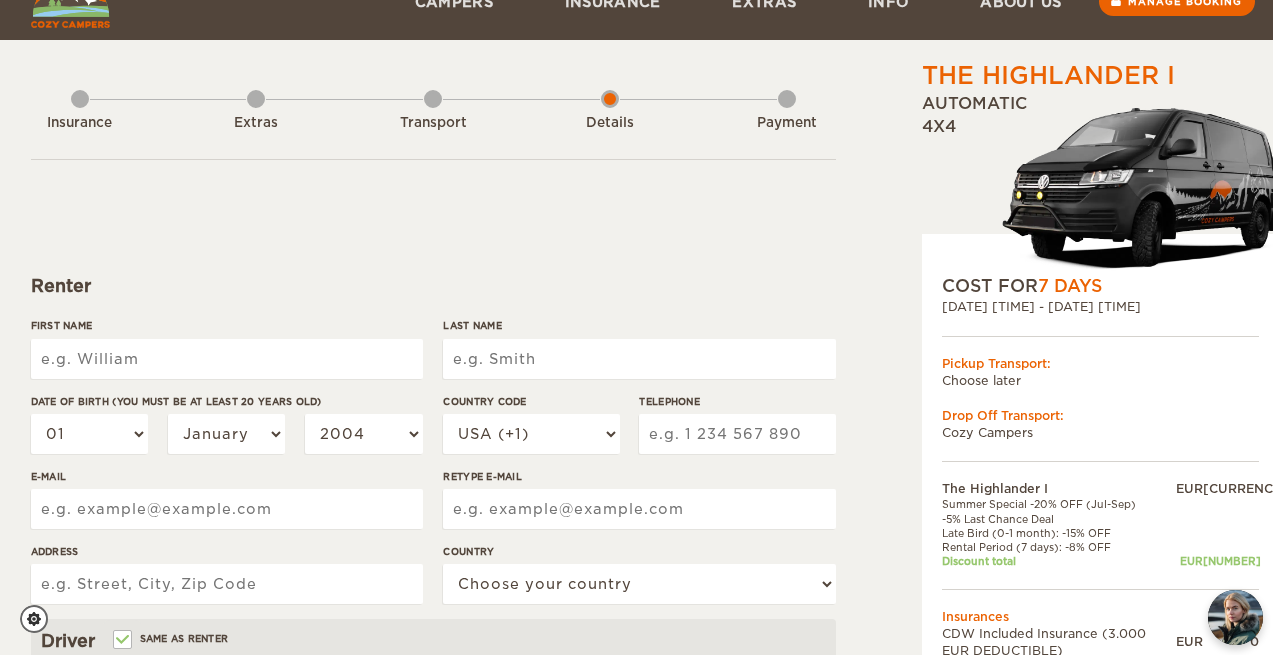 scroll, scrollTop: 53, scrollLeft: 0, axis: vertical 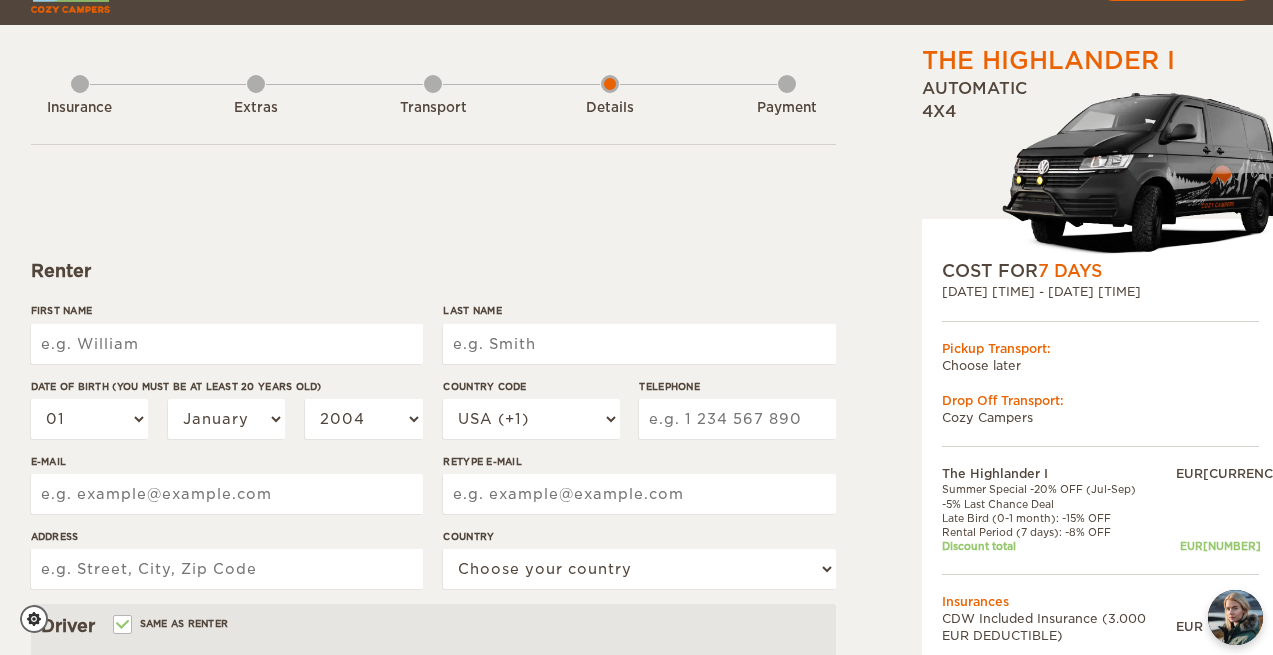 click on "First Name" at bounding box center (227, 344) 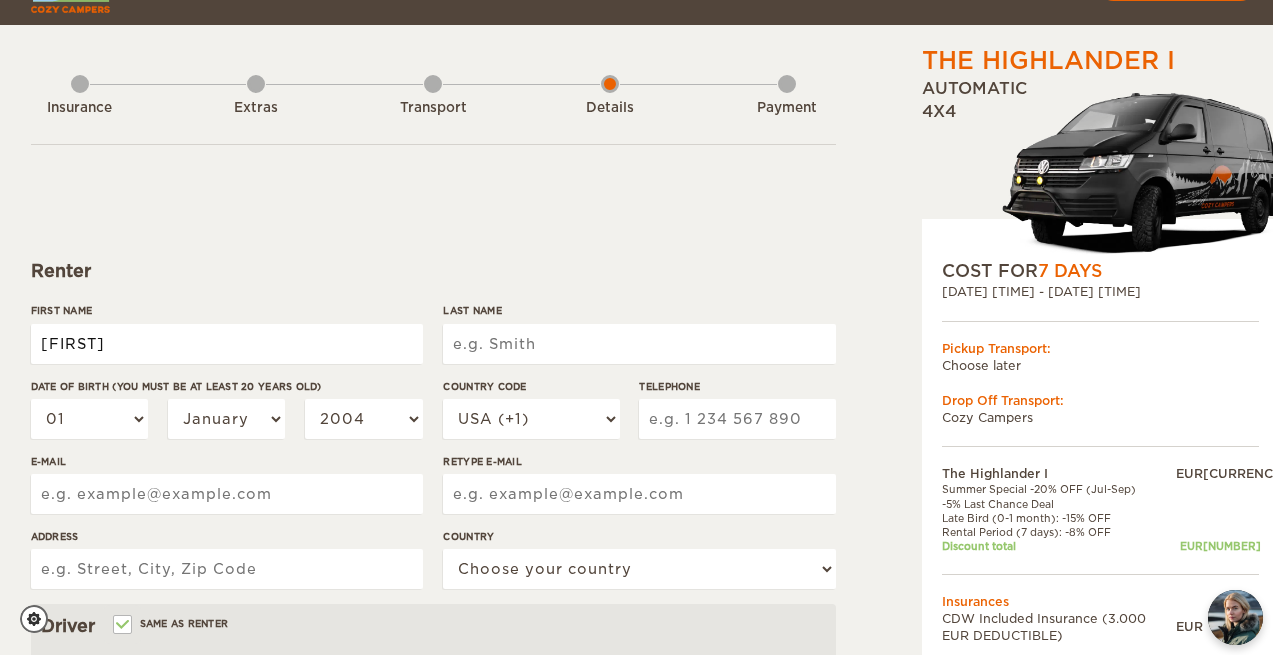 type on "[FIRST]" 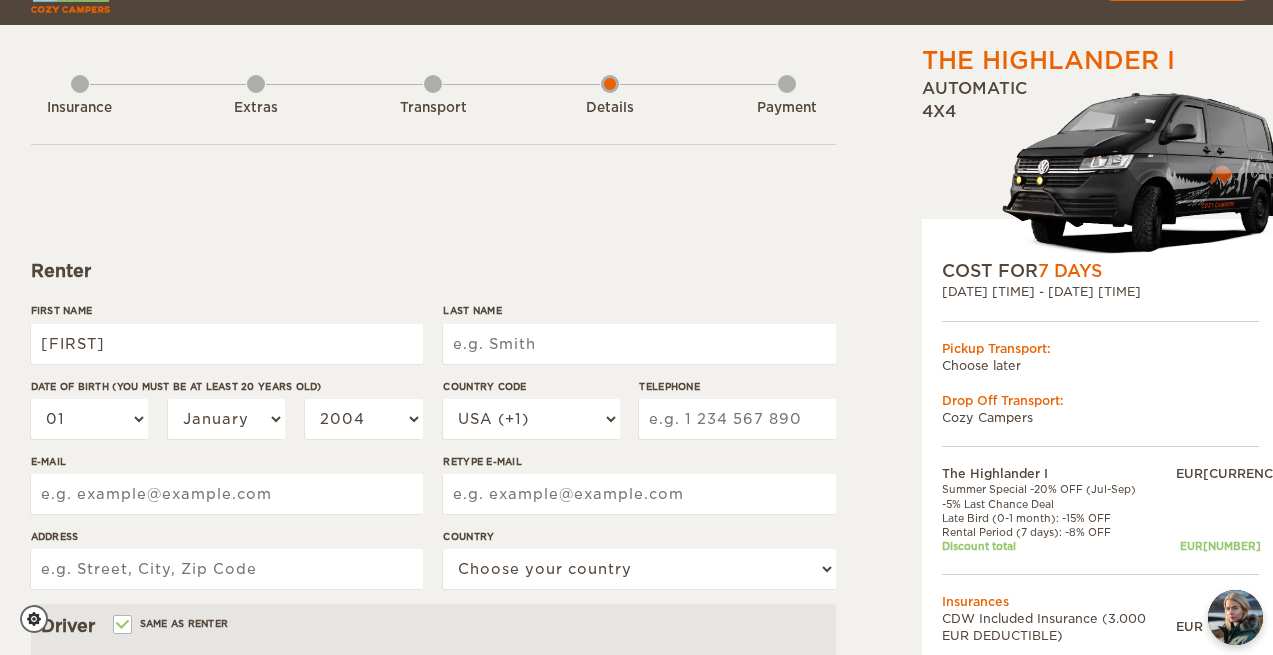 type on "[FIRST]" 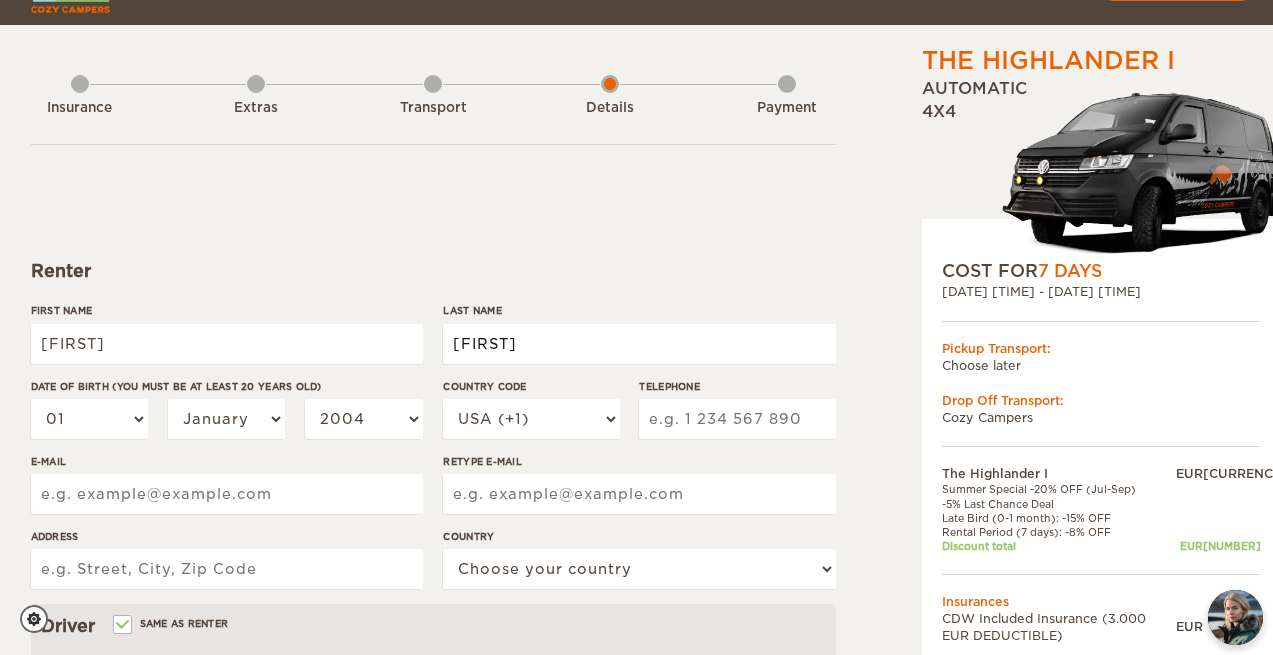 type on "[LAST]" 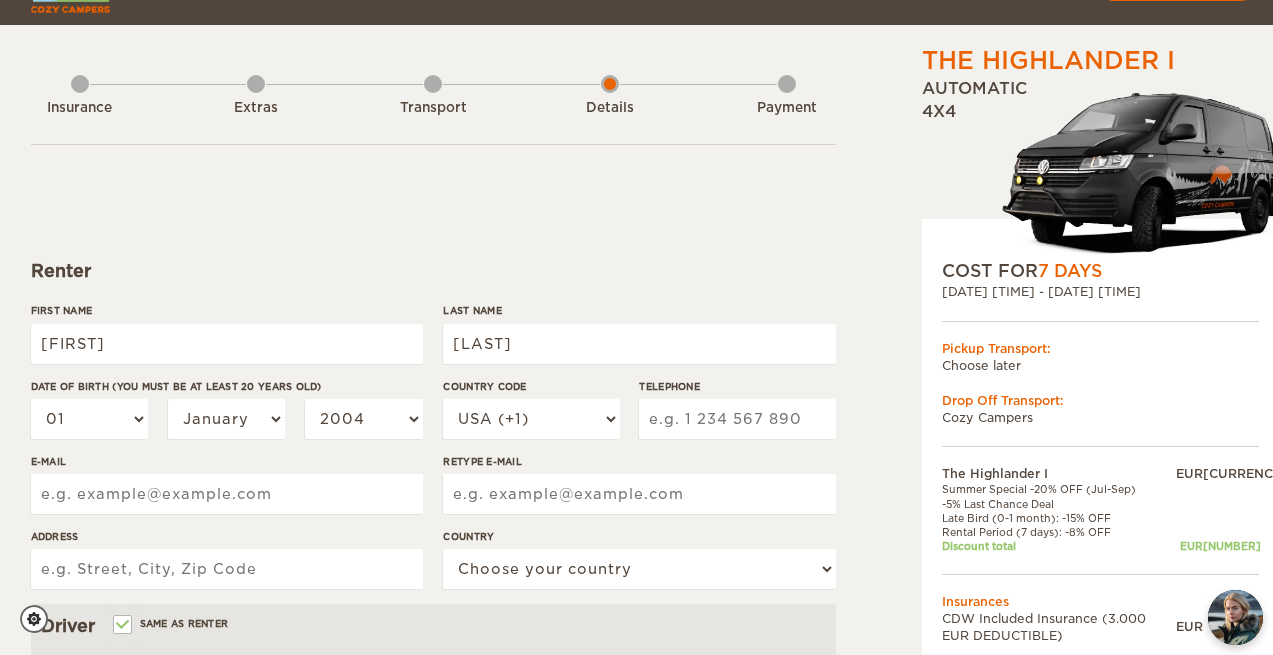 type on "[PHONE]" 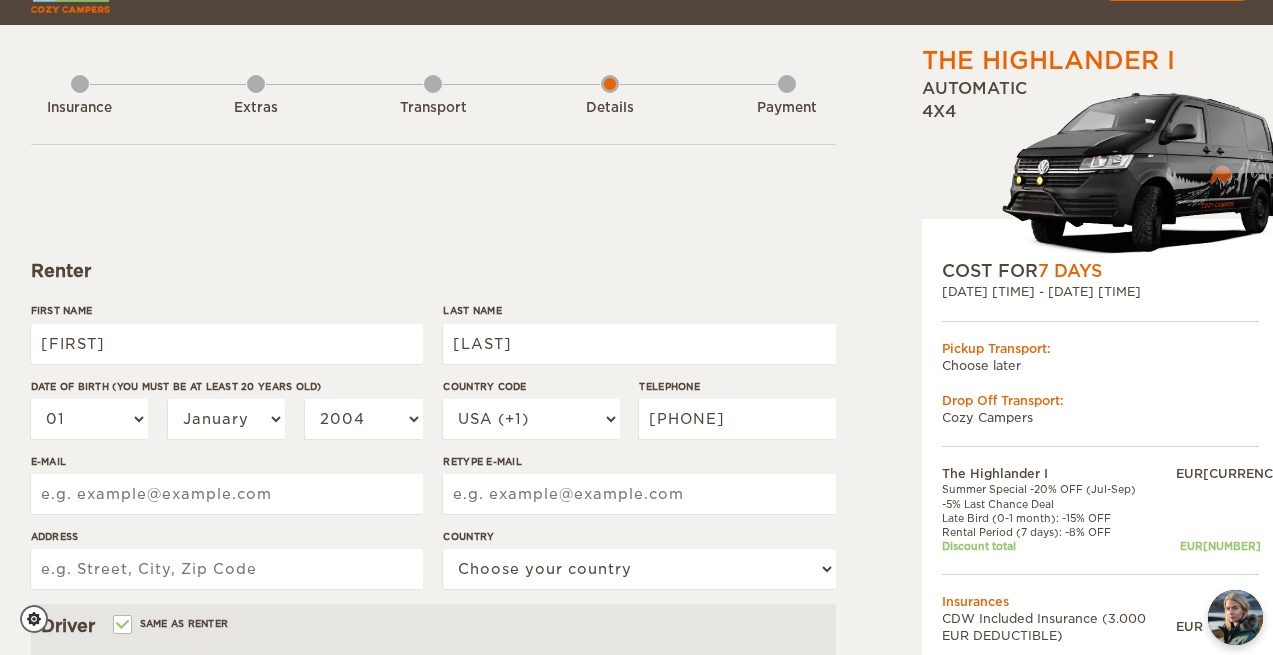 type on "[EMAIL]" 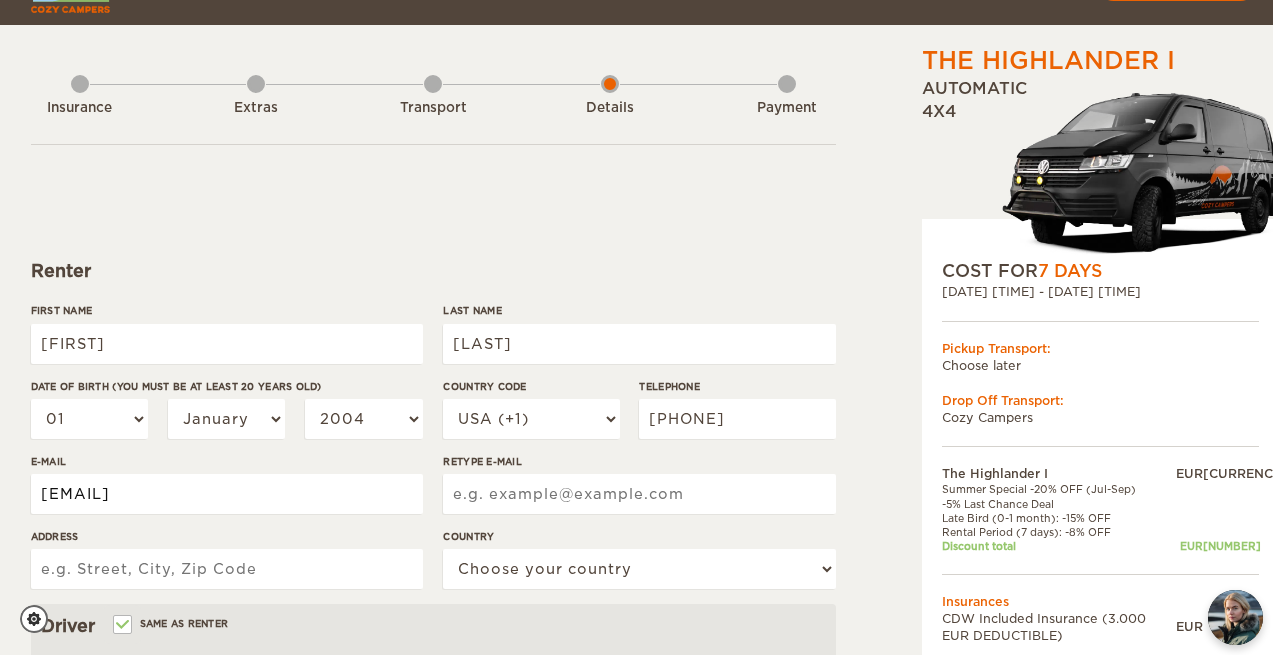 type on "[EMAIL]" 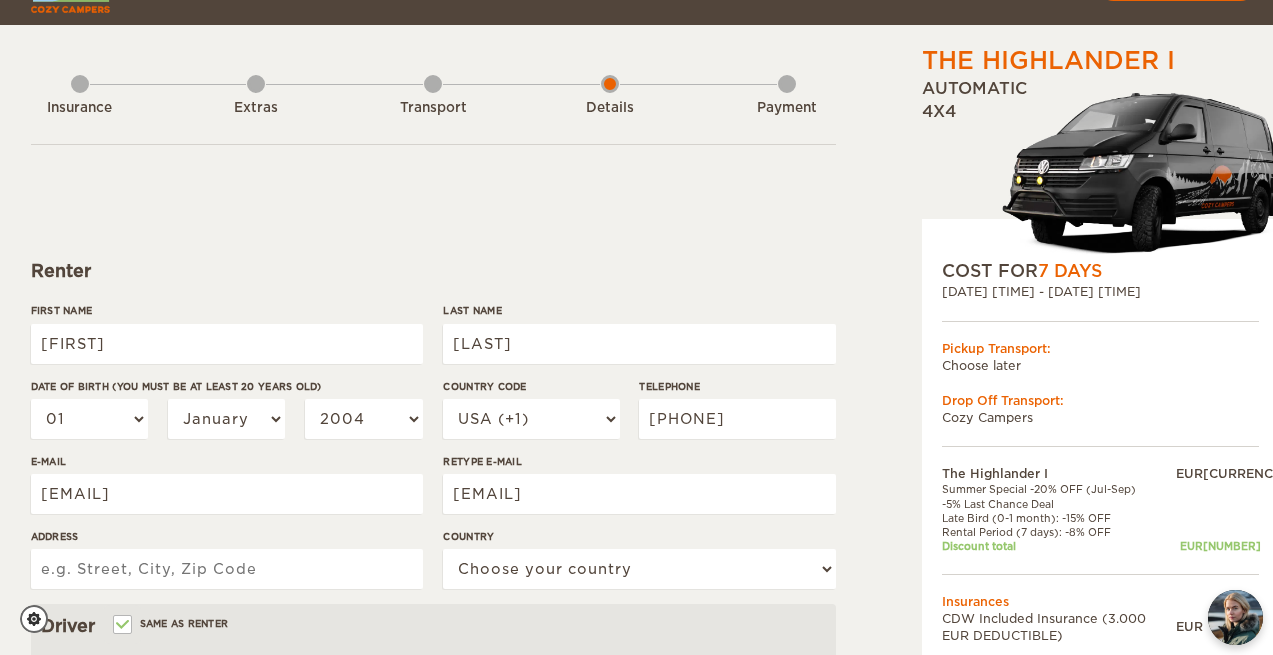 type on "[NUMBER] [STREET]" 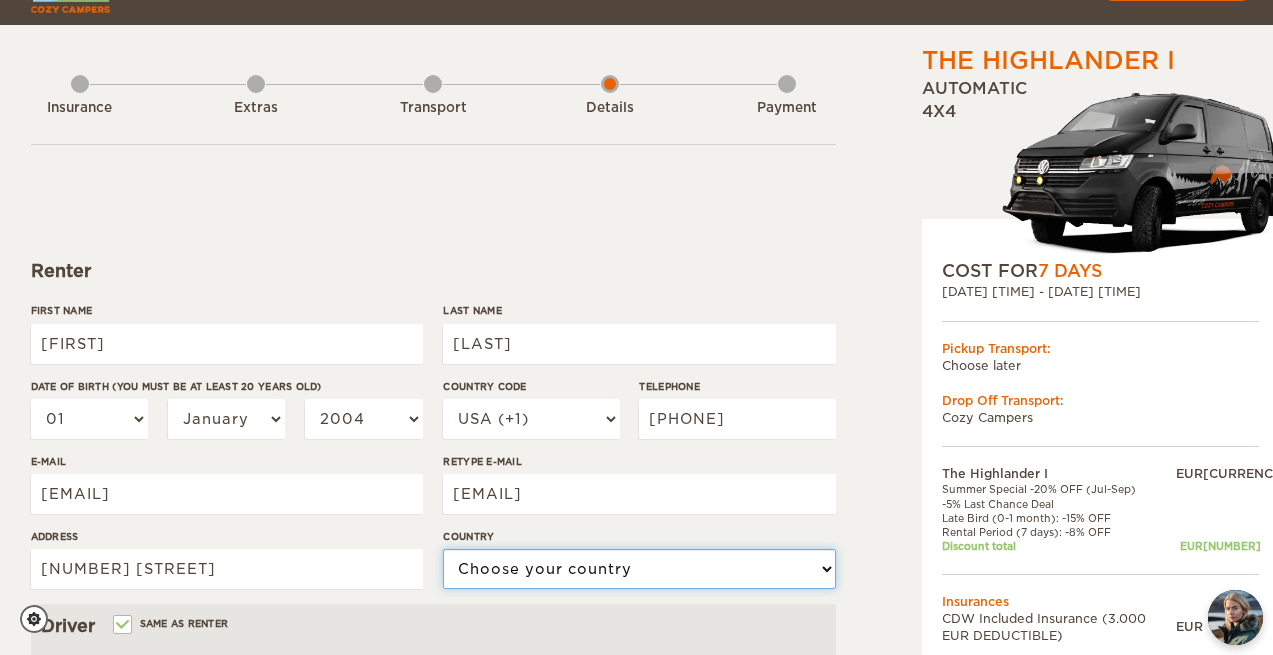 select on "222" 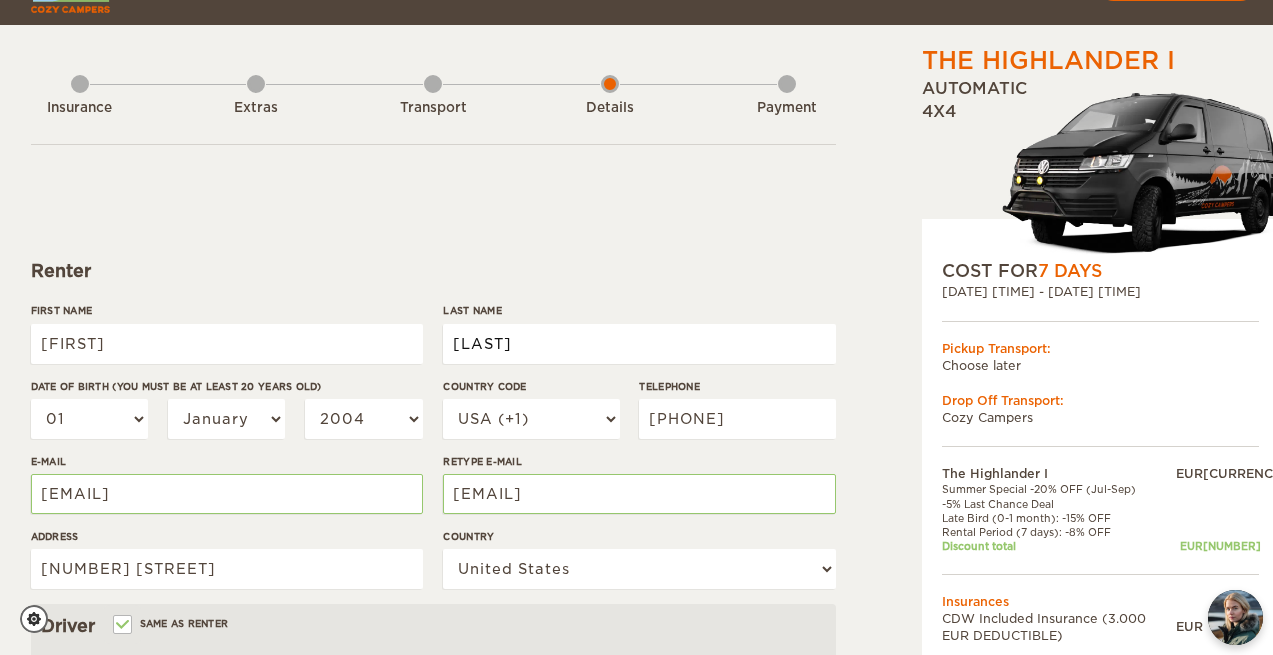 type on "[LAST]" 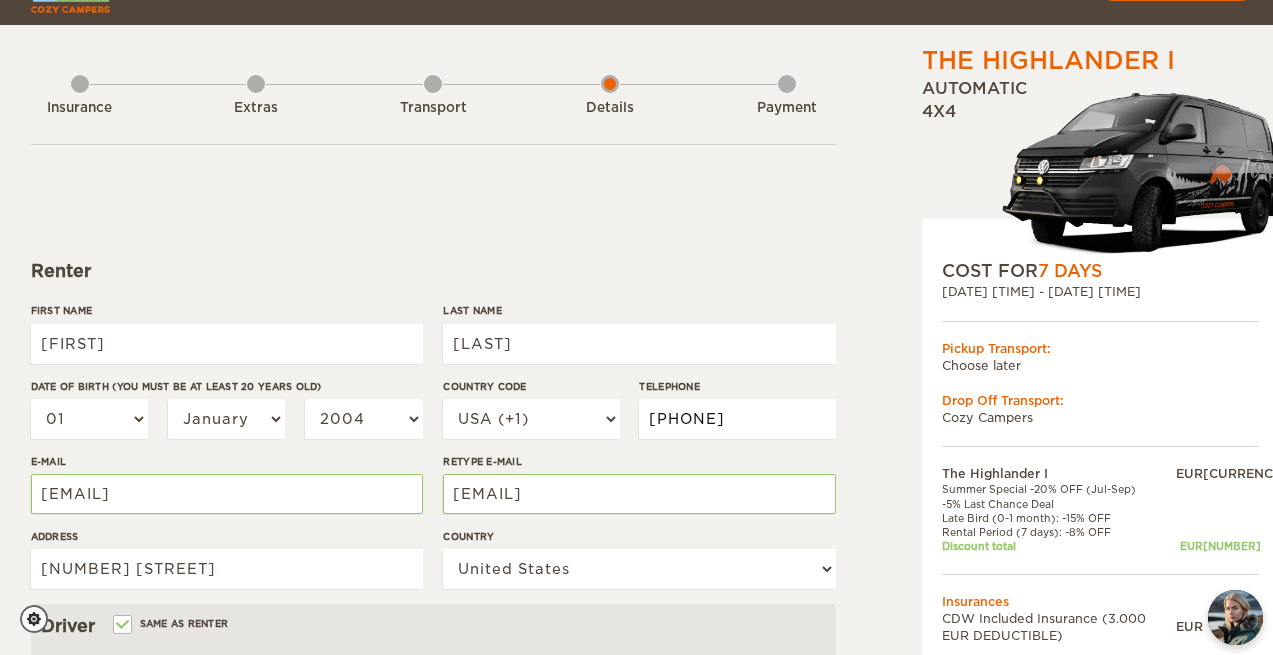type on "[LAST]" 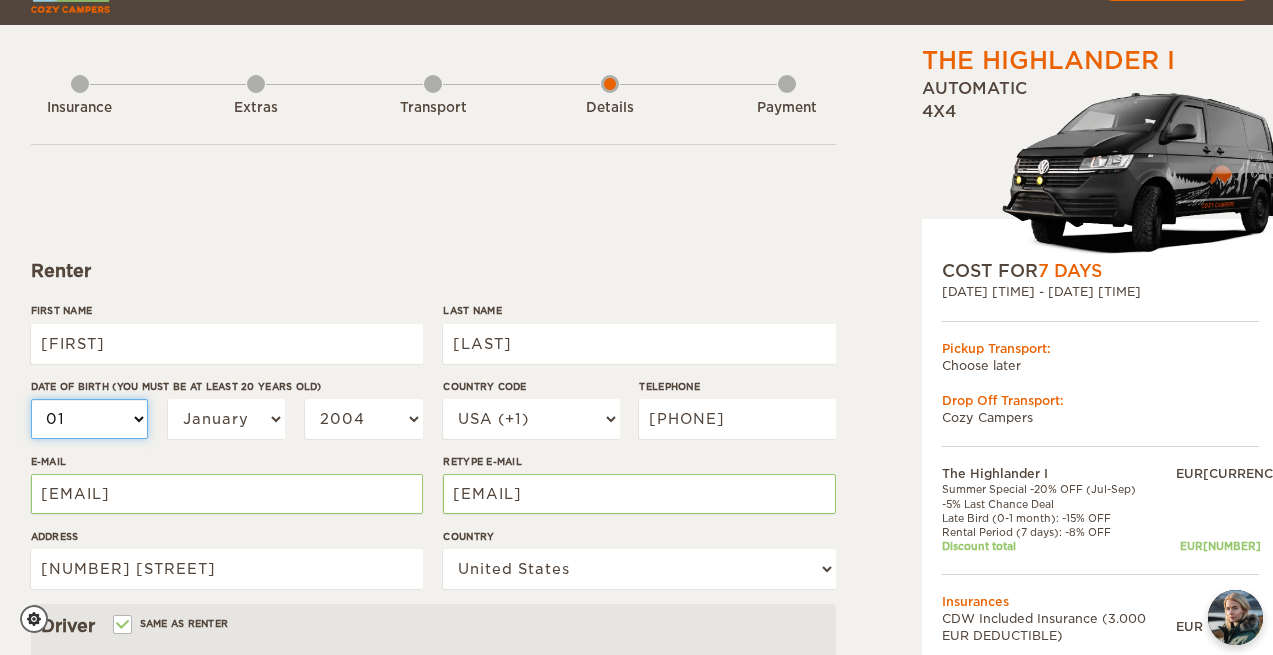 click on "01
02
03
04
05
06
07
08
09
10
11
12
13
14
15
16
17
18
19
20
21
22
23
24
25
26
27
28
29
30
31" at bounding box center [90, 419] 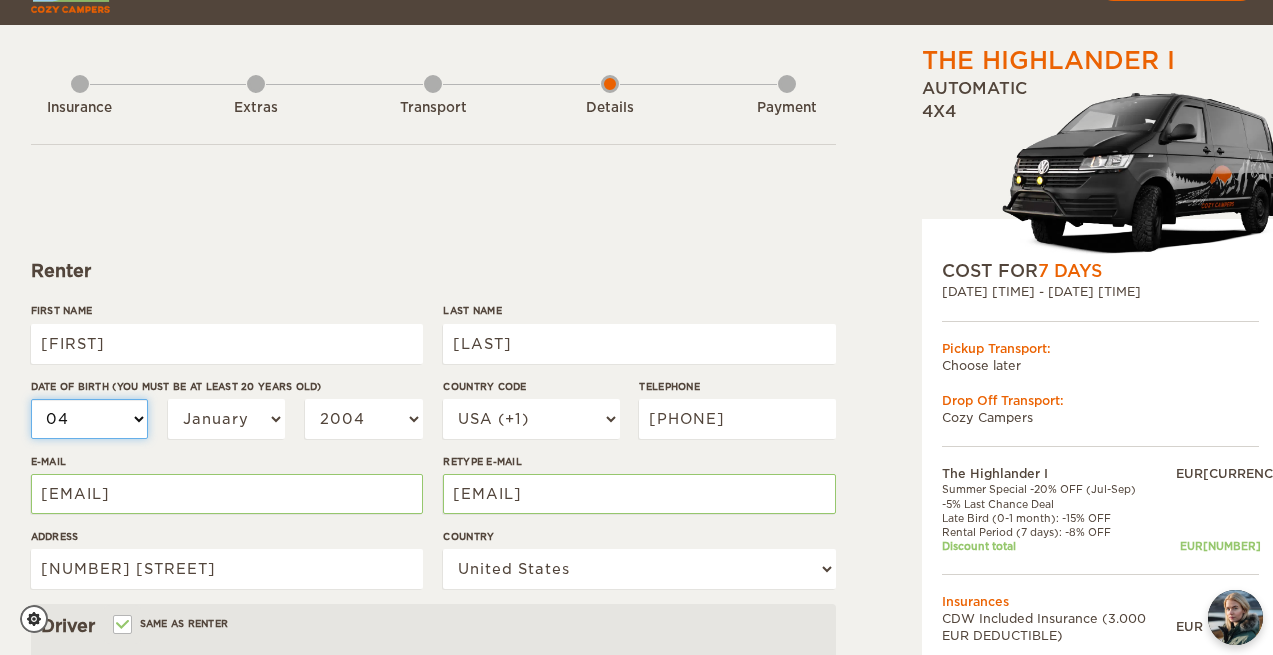 select on "04" 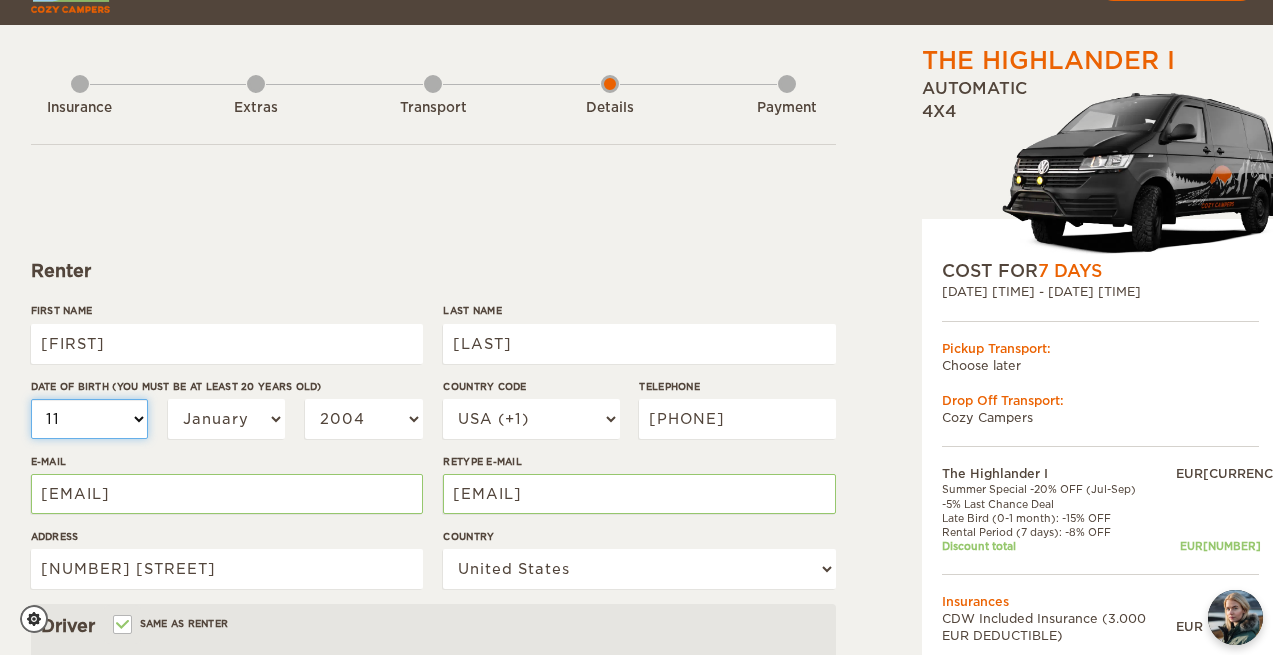 select on "11" 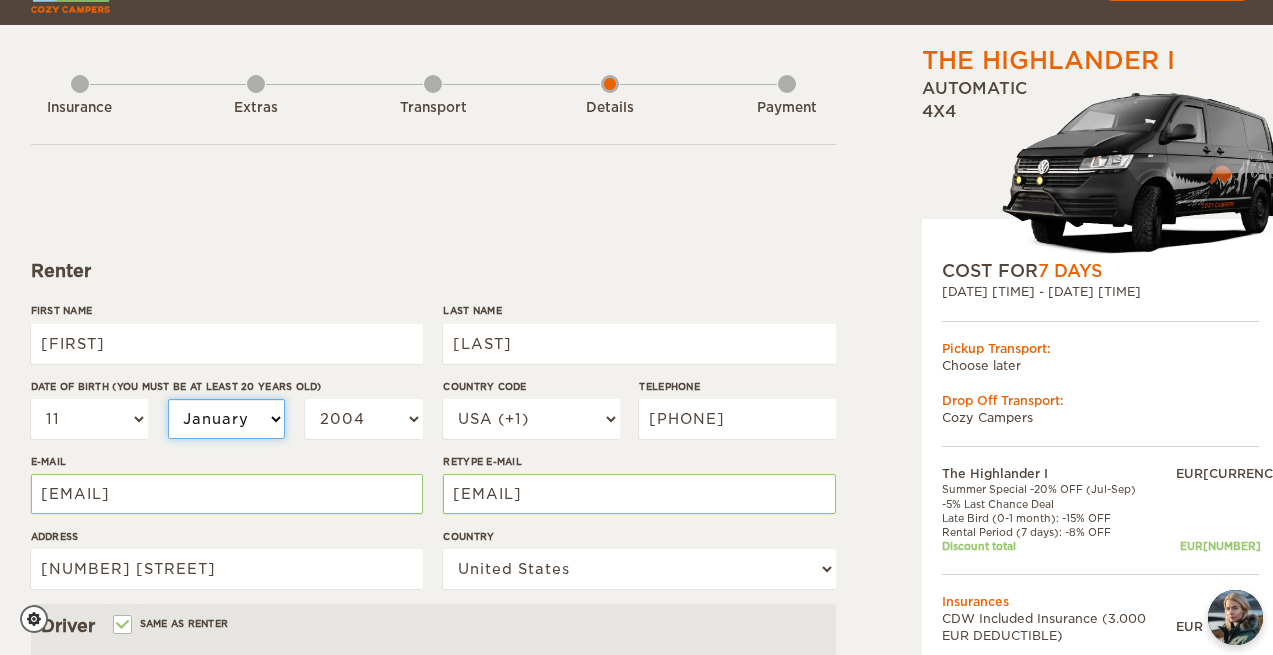 click on "January
February
March
April
May
June
July
August
September
October
November
December" at bounding box center [227, 419] 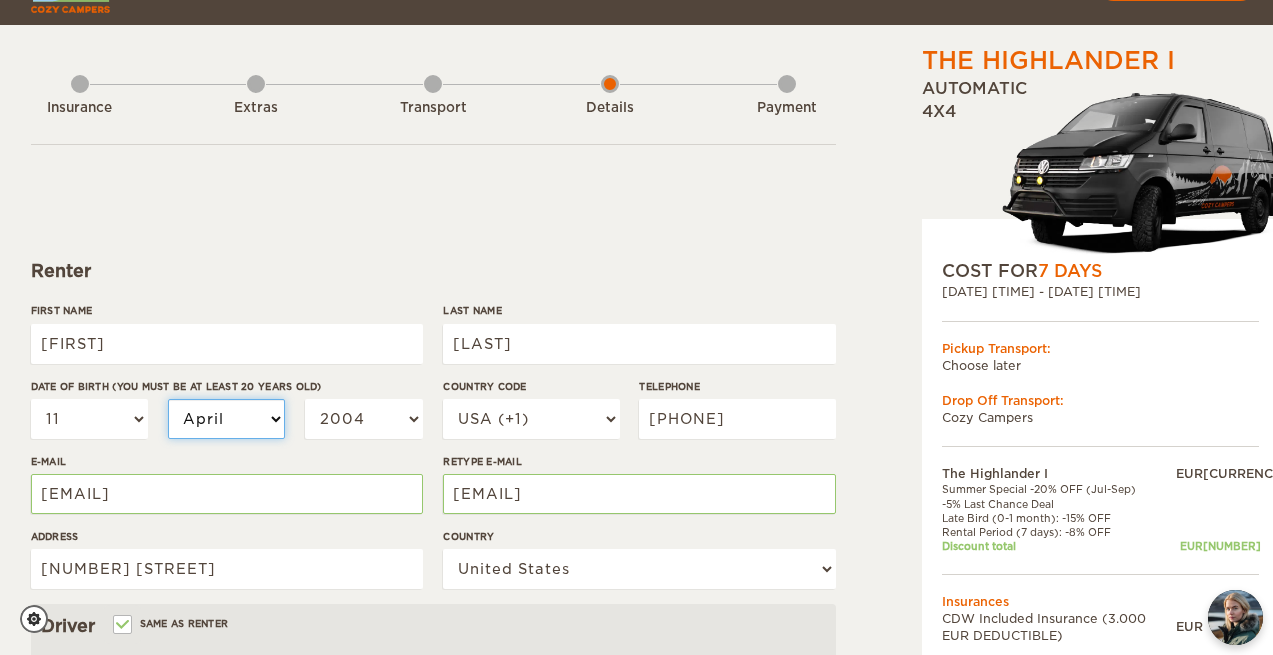select on "04" 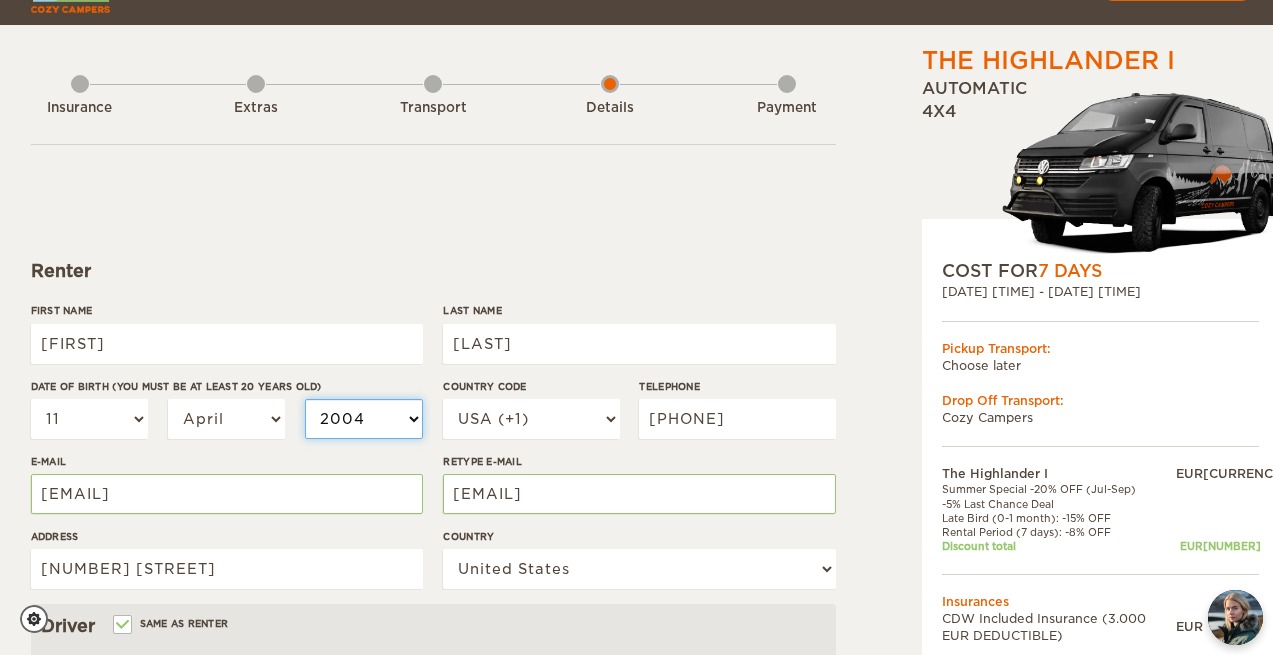 click on "2004 2003 2002 2001 2000 1999 1998 1997 1996 1995 1994 1993 1992 1991 1990 1989 1988 1987 1986 1985 1984 1983 1982 1981 1980 1979 1978 1977 1976 1975 1974 1973 1972 1971 1970 1969 1968 1967 1966 1965 1964 1963 1962 1961 1960 1959 1958 1957 1956 1955 1954 1953 1952 1951 1950 1949 1948 1947 1946 1945 1944 1943 1942 1941 1940 1939 1938 1937 1936 1935 1934 1933 1932 1931 1930 1929 1928 1927 1926 1925 1924 1923 1922 1921 1920 1919 1918 1917 1916 1915 1914 1913 1912 1911 1910 1909 1908 1907 1906 1905 1904 1903 1902 1901 1900 1899 1898 1897 1896 1895 1894 1893 1892 1891 1890 1889 1888 1887 1886 1885 1884 1883 1882 1881 1880 1879 1878 1877 1876 1875" at bounding box center (364, 419) 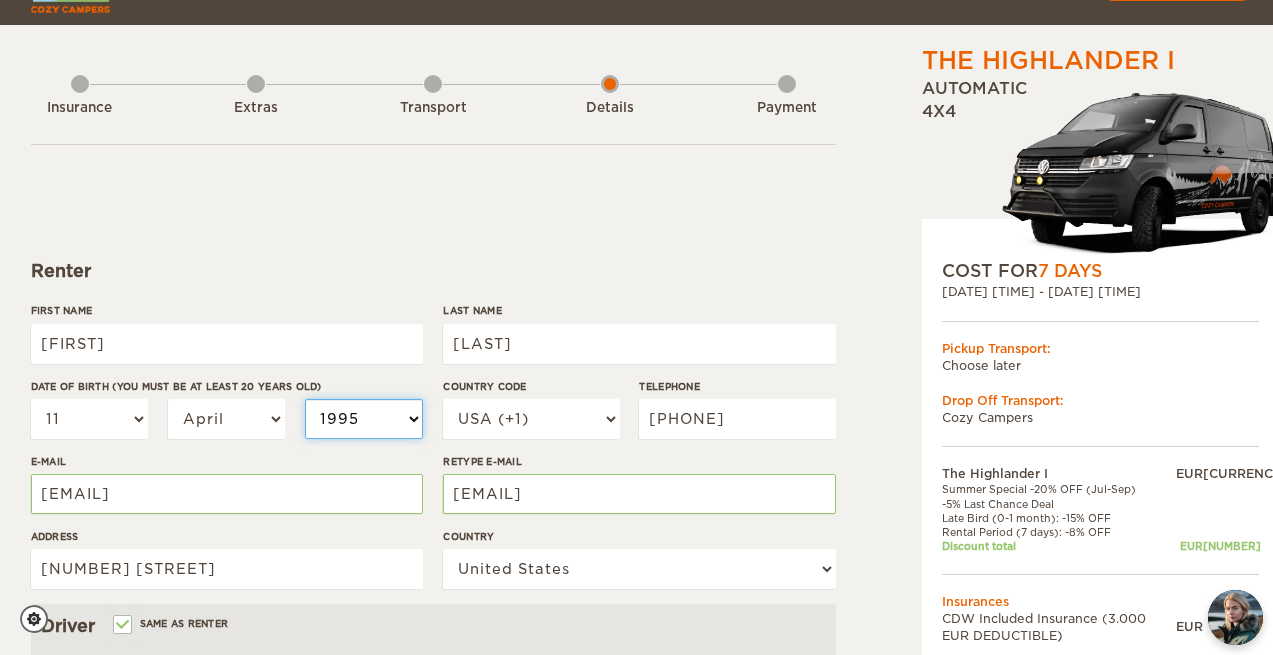 select on "1995" 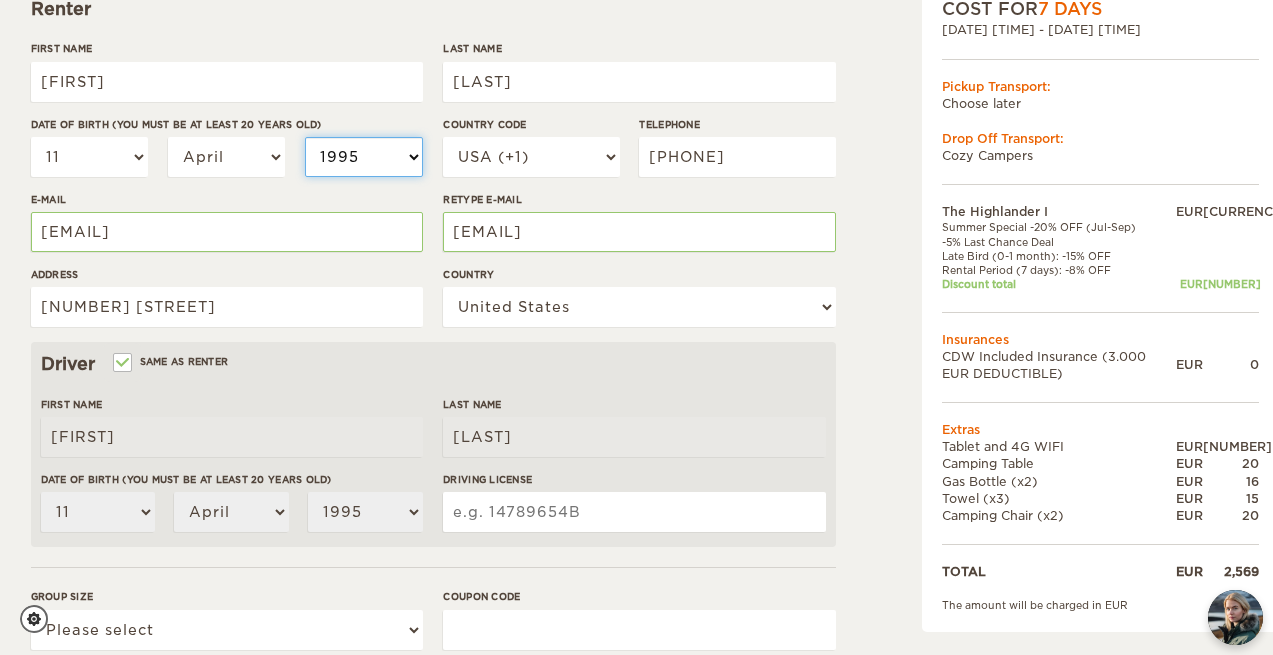 scroll, scrollTop: 324, scrollLeft: 0, axis: vertical 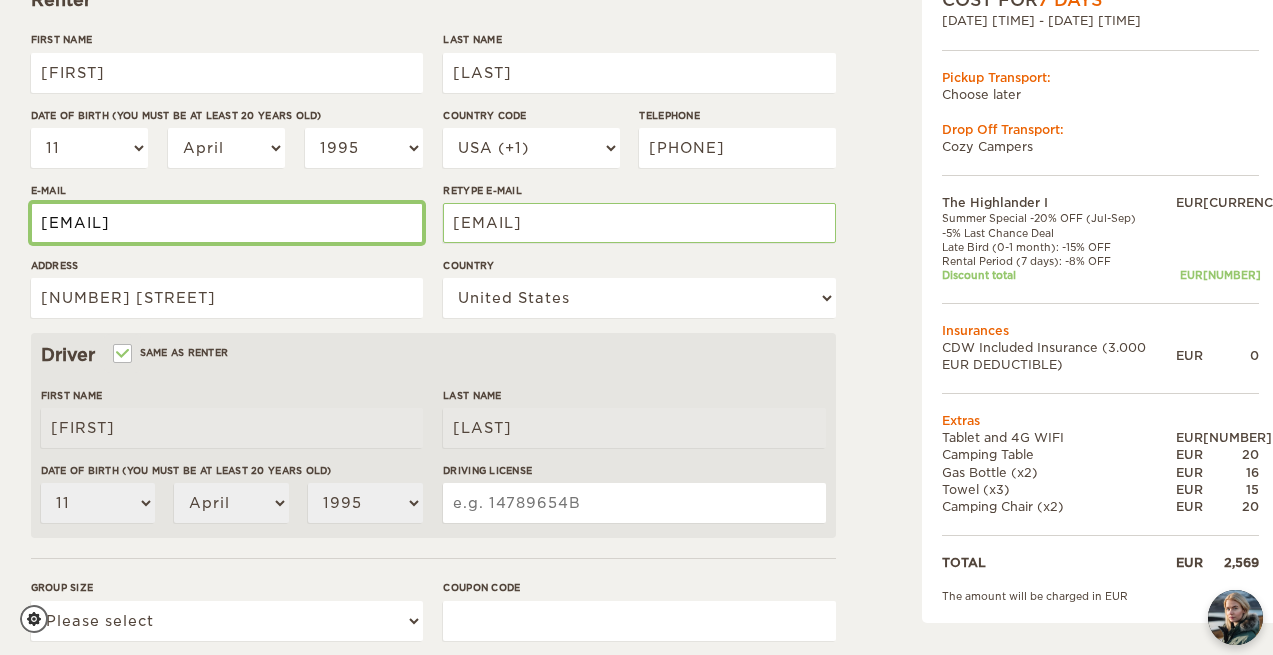 click on "[EMAIL]" at bounding box center [227, 223] 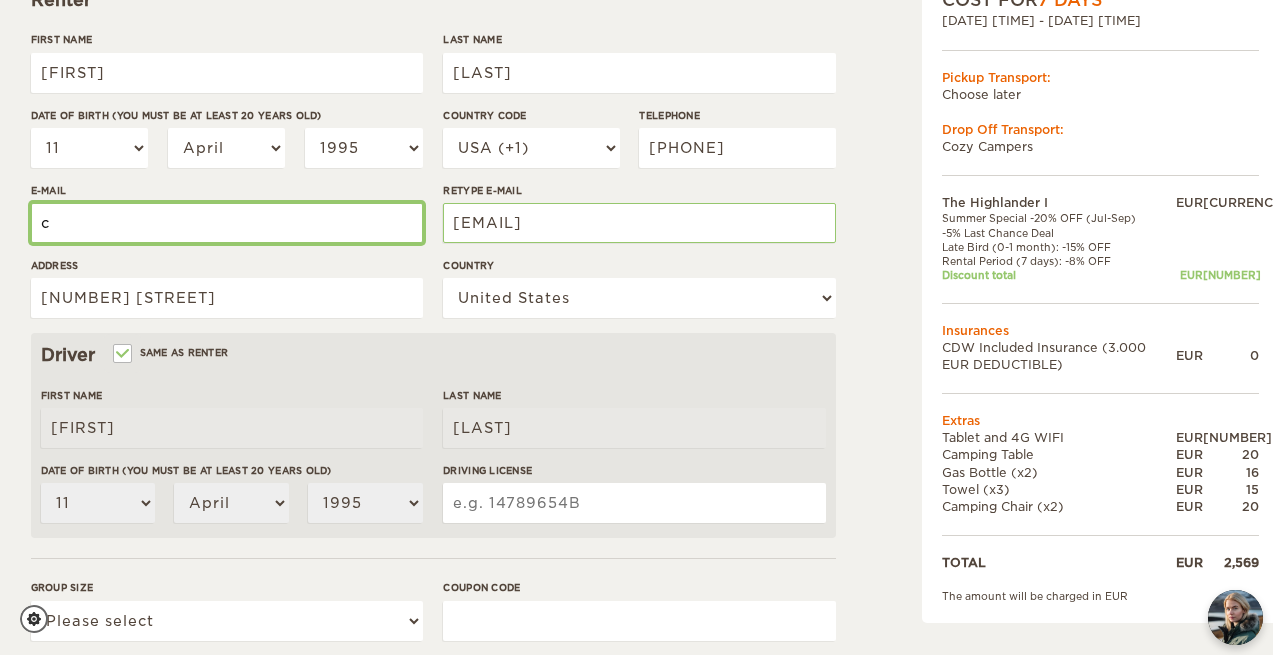 type on "[EMAIL]" 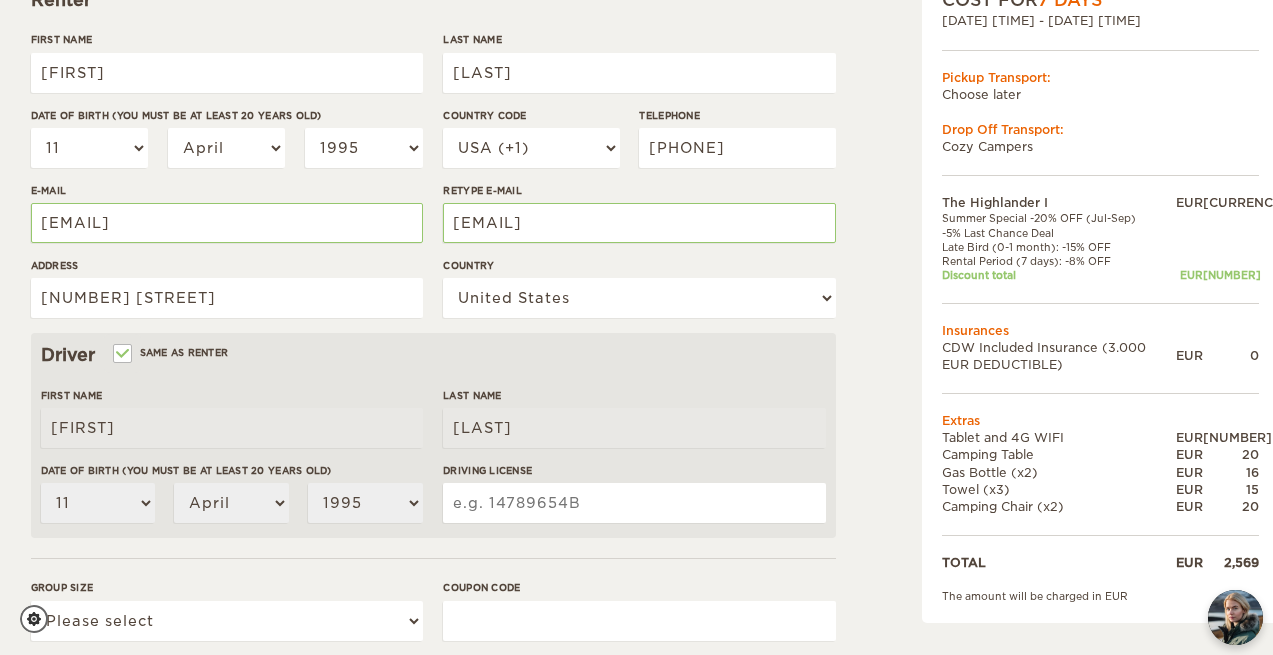 click on "Driver
Same as renter
First Name
[FIRST]
Last Name
[LAST]
Date of birth (You must be at least 20 years old)
01
02
03
04
05
06
07
08
09
10
11
12
13
14
15
16
17
18
19
20
21
22
23
24
25
26
27
28
29
30
31
January
February
March
April
May
June
July
August
September
October
November
December
2004 2003 2002 2001 2000 1999 1998 1997 1996 1995 1994 1993 1992 1991 1990 1989 1988 1987 1986 1985 1984 1983 1982 1981 1980 1979 1978 1977 1976 1975 1974 1973 1972 1971 1970 1969 1968 1967 1966 1965 1964" at bounding box center (433, 435) 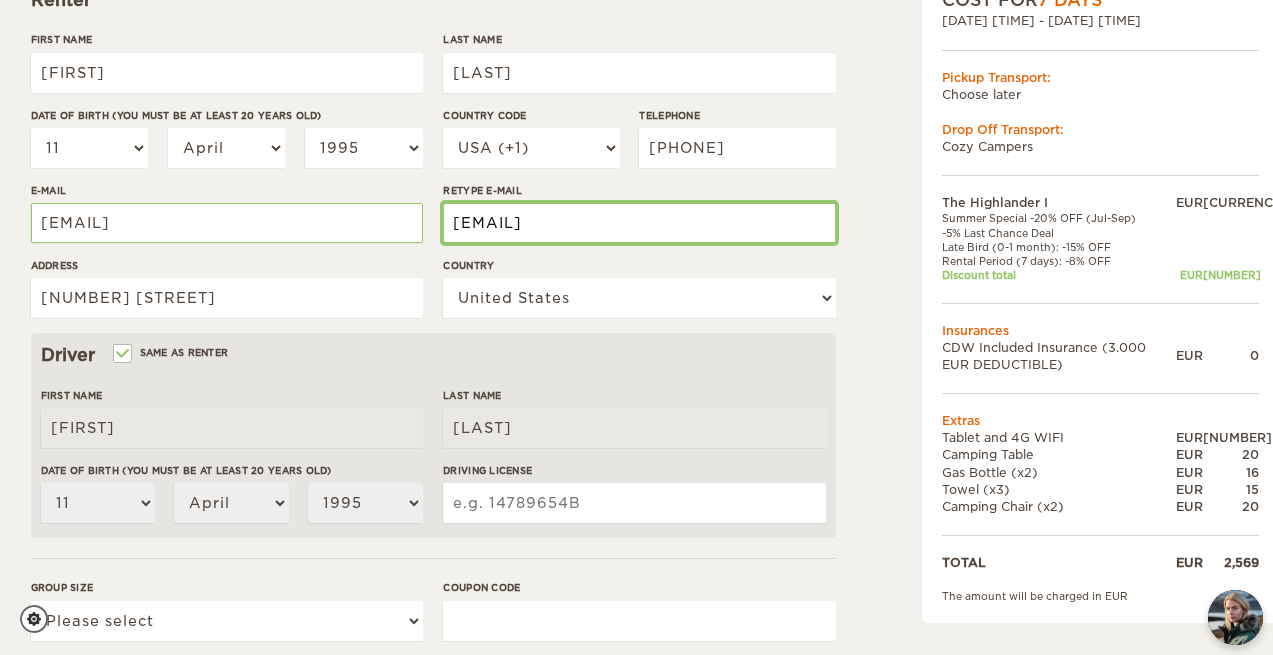 click on "[EMAIL]" at bounding box center [639, 223] 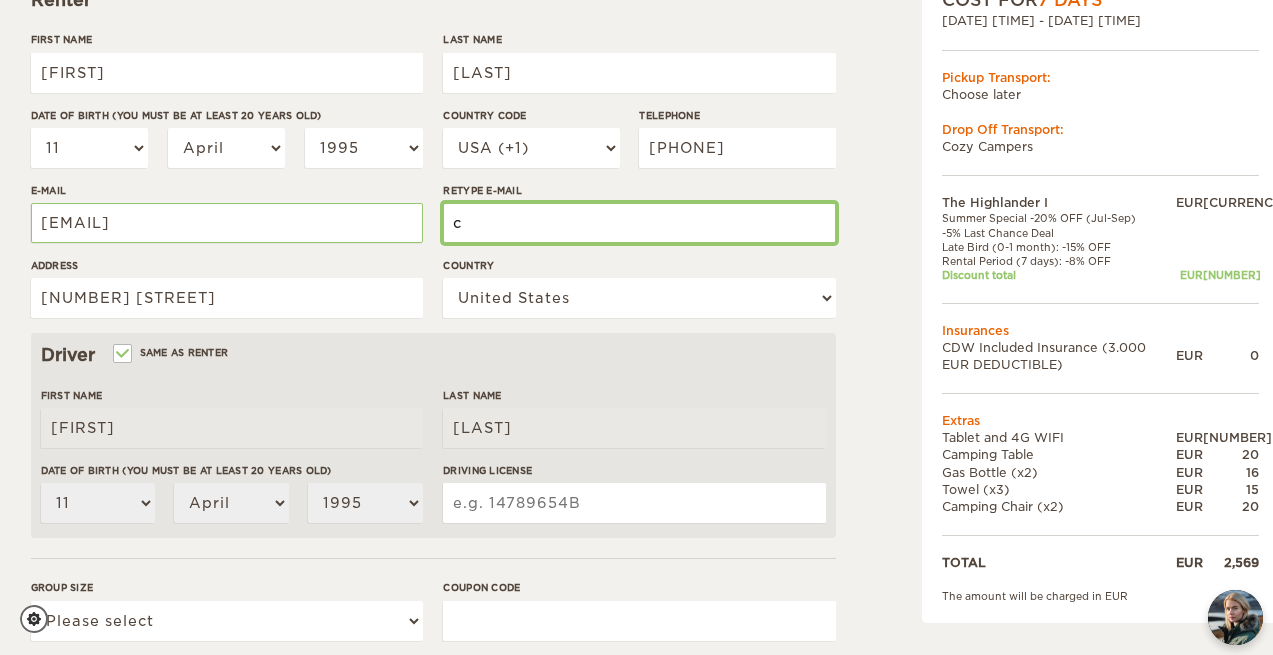 type on "[EMAIL]" 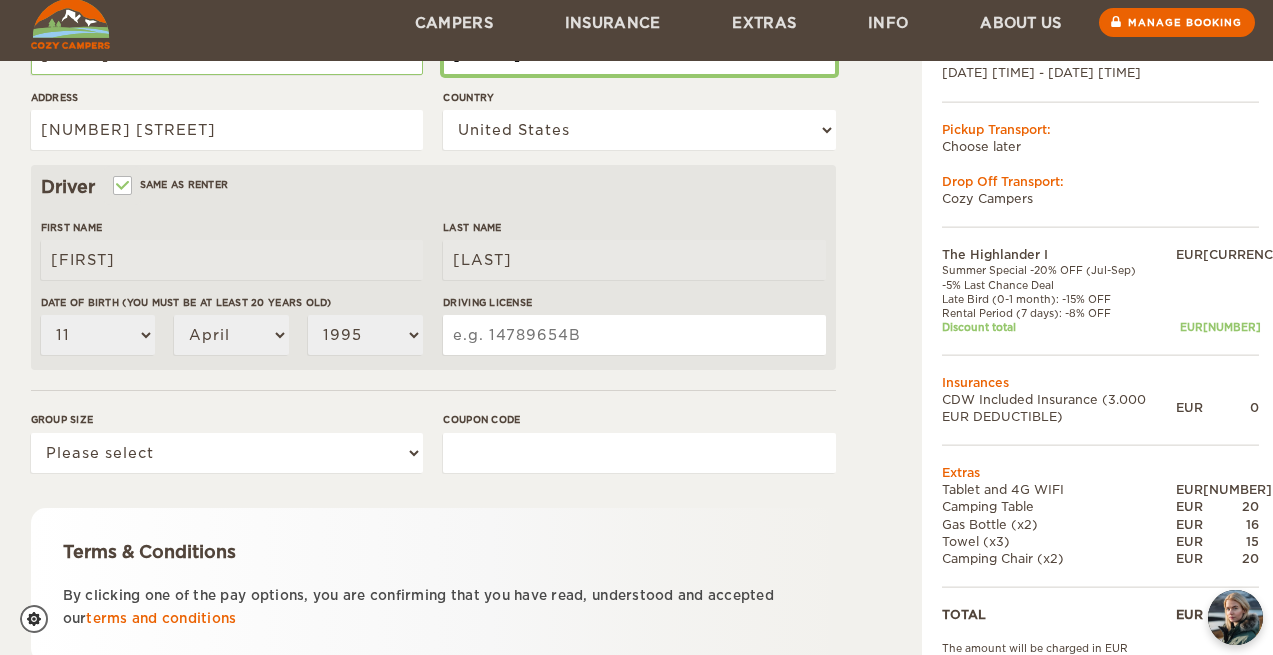 scroll, scrollTop: 571, scrollLeft: 0, axis: vertical 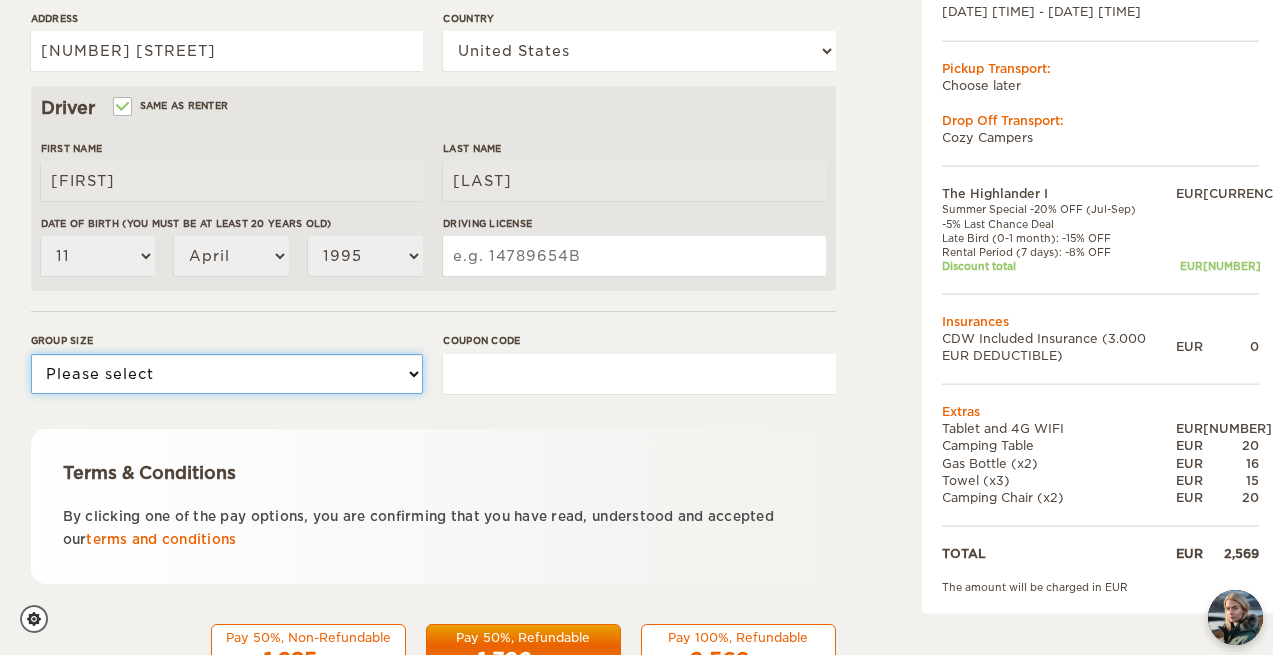 click on "Please select
1 2" at bounding box center [227, 374] 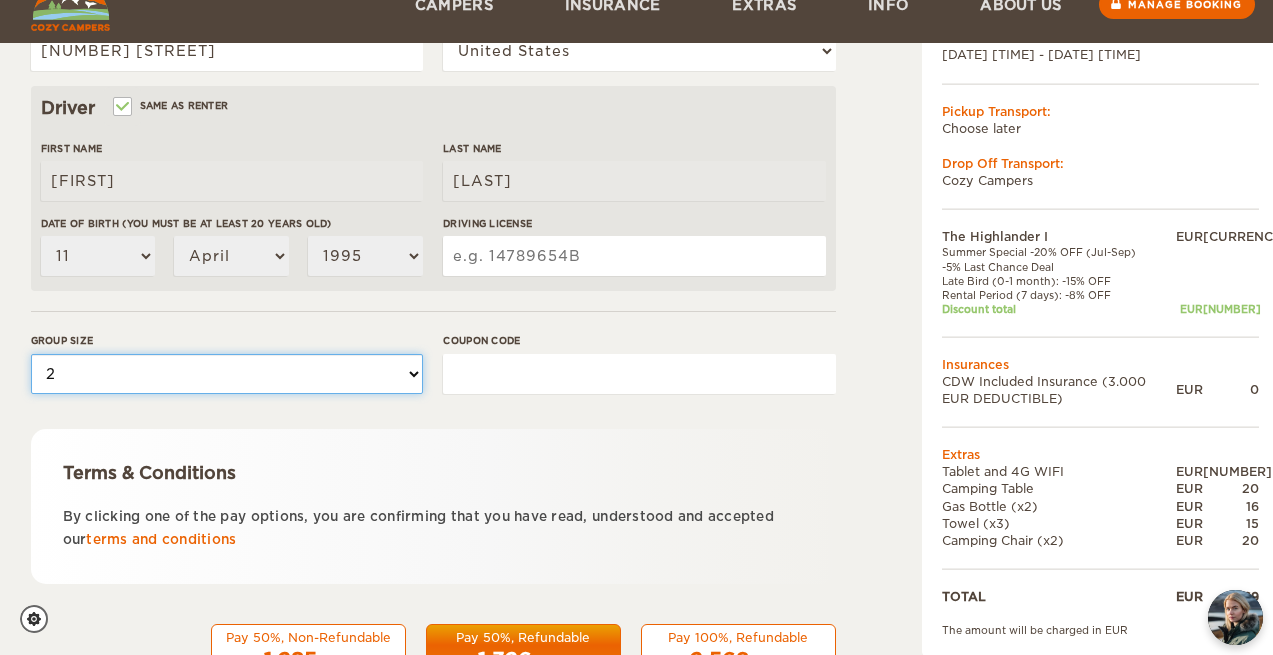 scroll, scrollTop: 646, scrollLeft: 0, axis: vertical 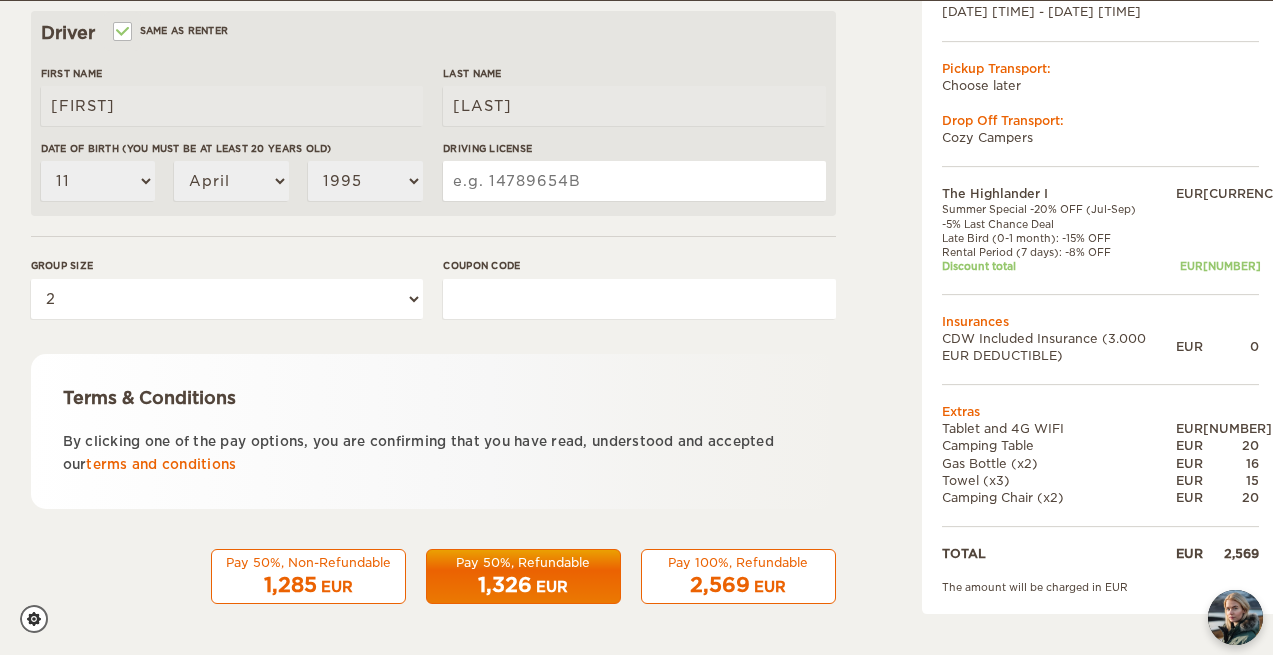 click on "Driving License" at bounding box center [634, 181] 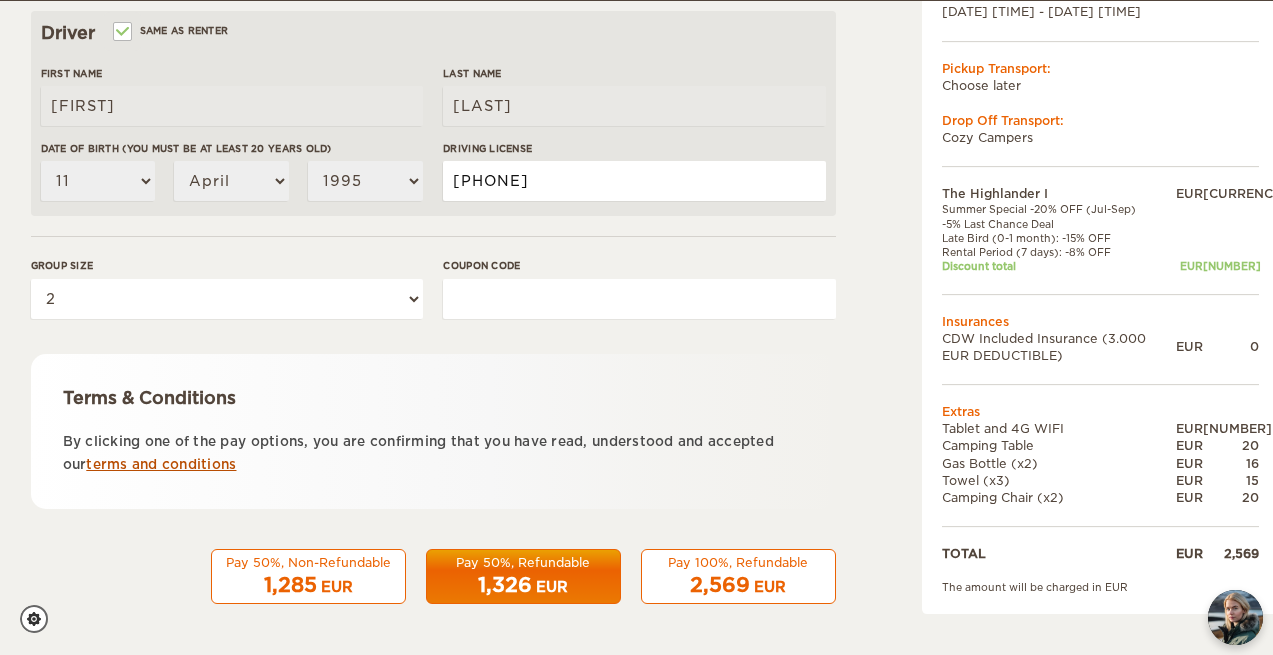 type on "[PHONE]" 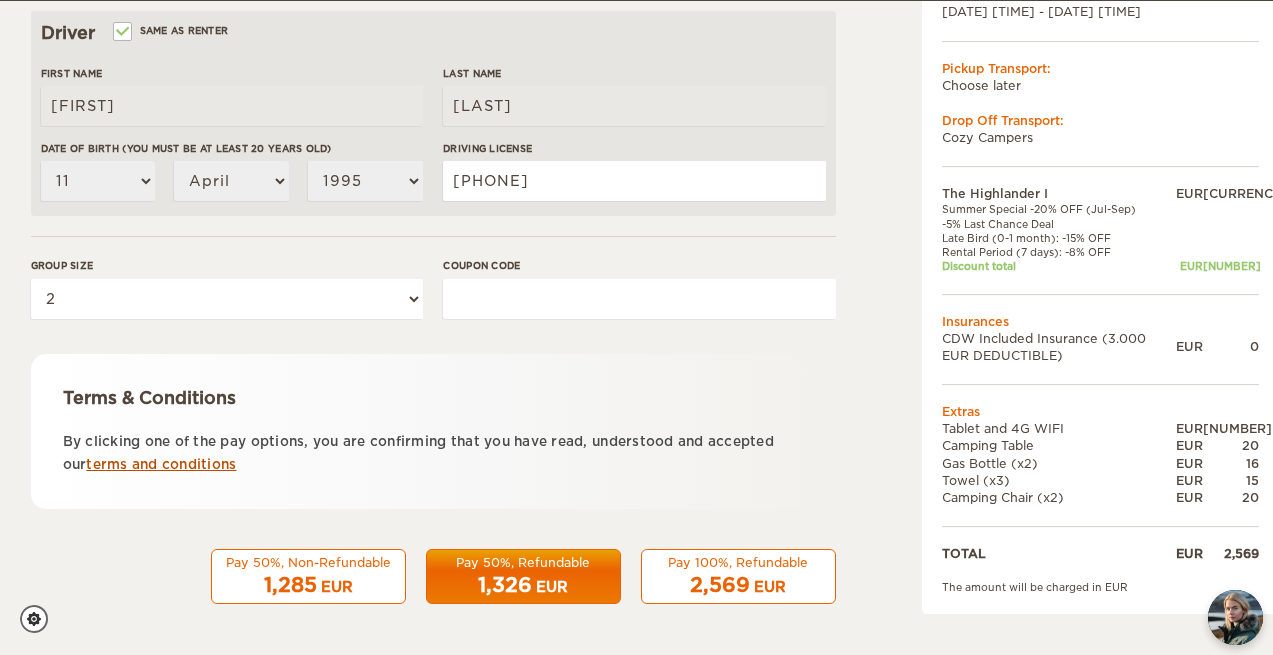 click on "terms and conditions" at bounding box center [161, 464] 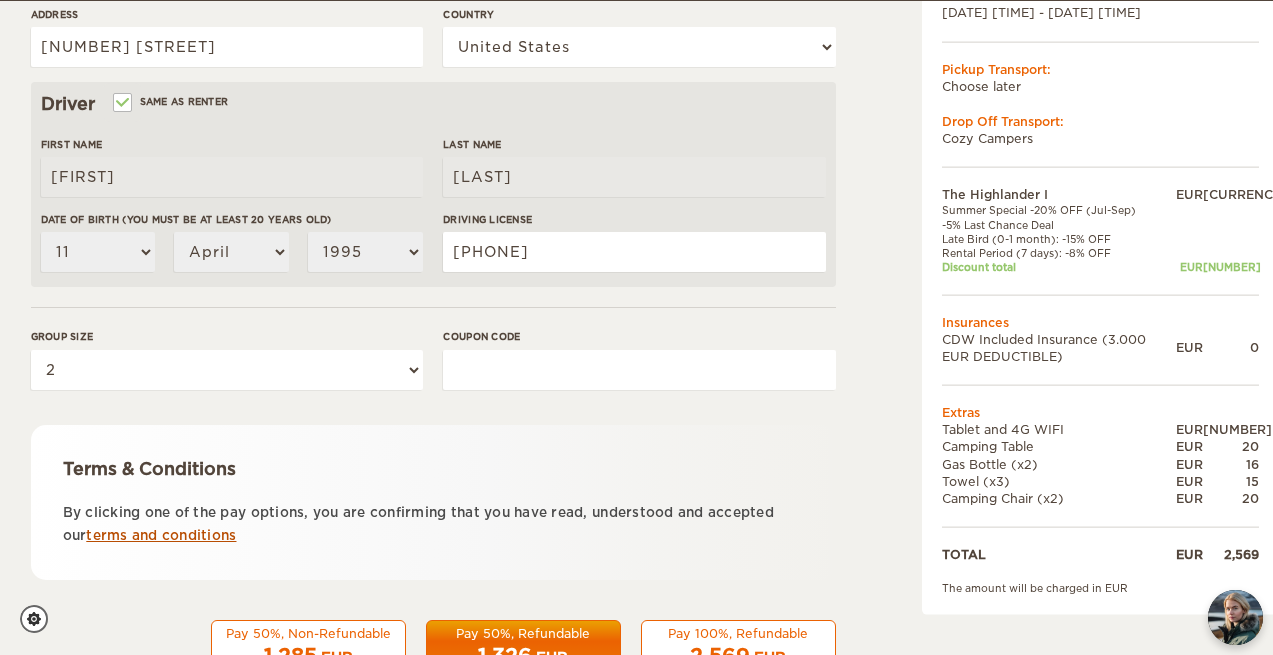 scroll, scrollTop: 646, scrollLeft: 0, axis: vertical 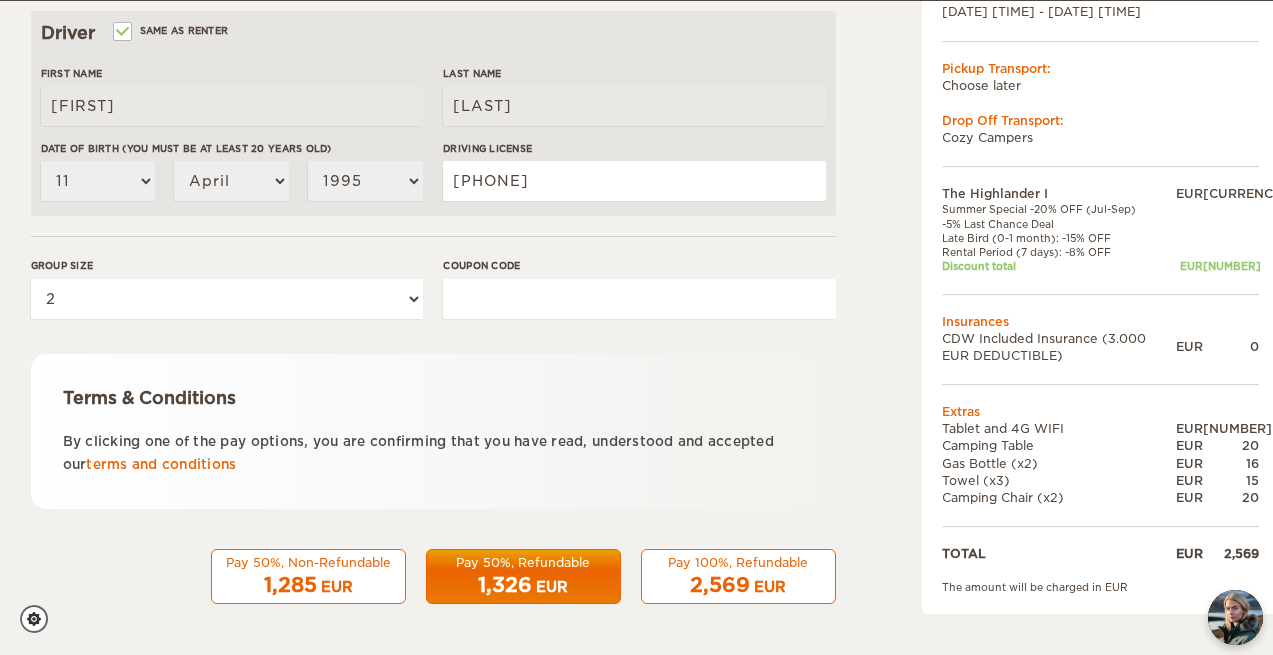 click on "EUR" at bounding box center [770, 587] 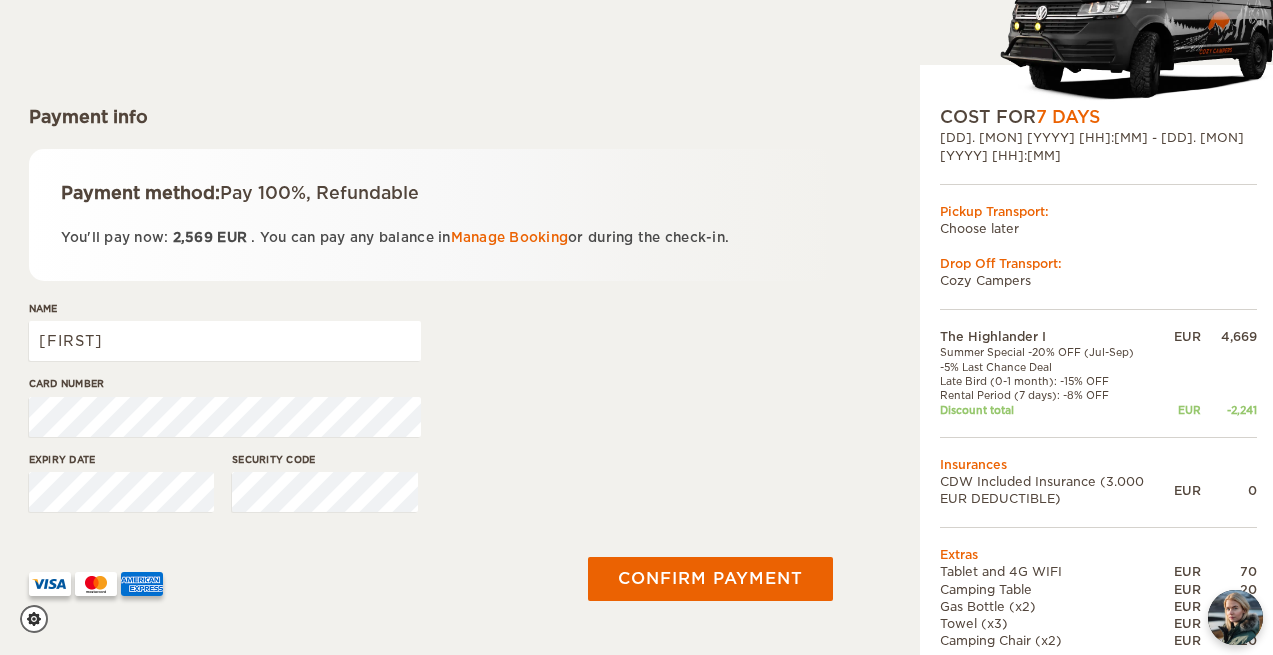 scroll, scrollTop: 207, scrollLeft: 4, axis: both 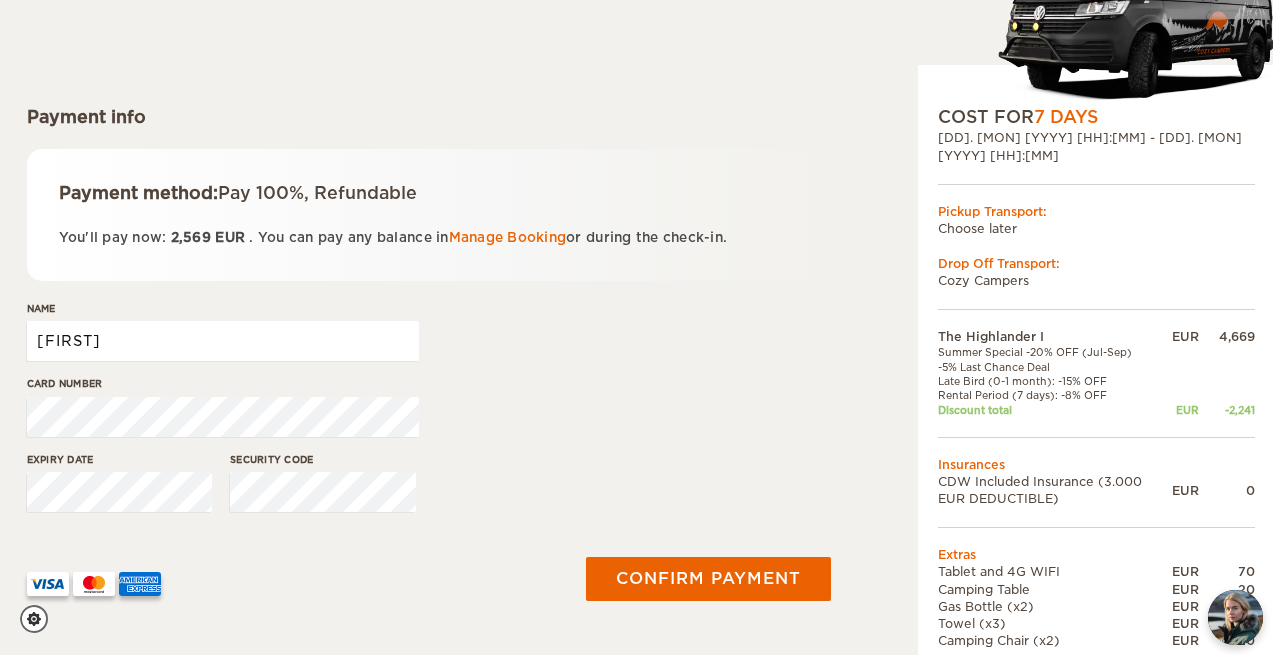 click on "[FIRST]" at bounding box center [223, 341] 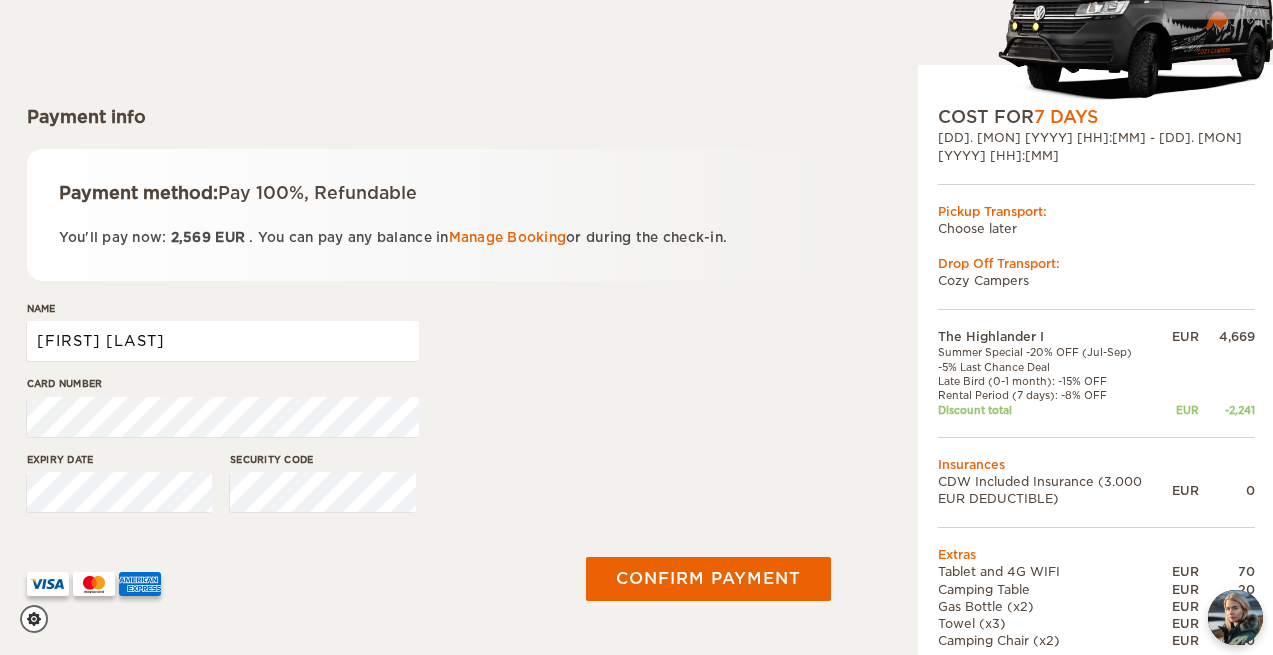 type on "[FIRST] [LAST]" 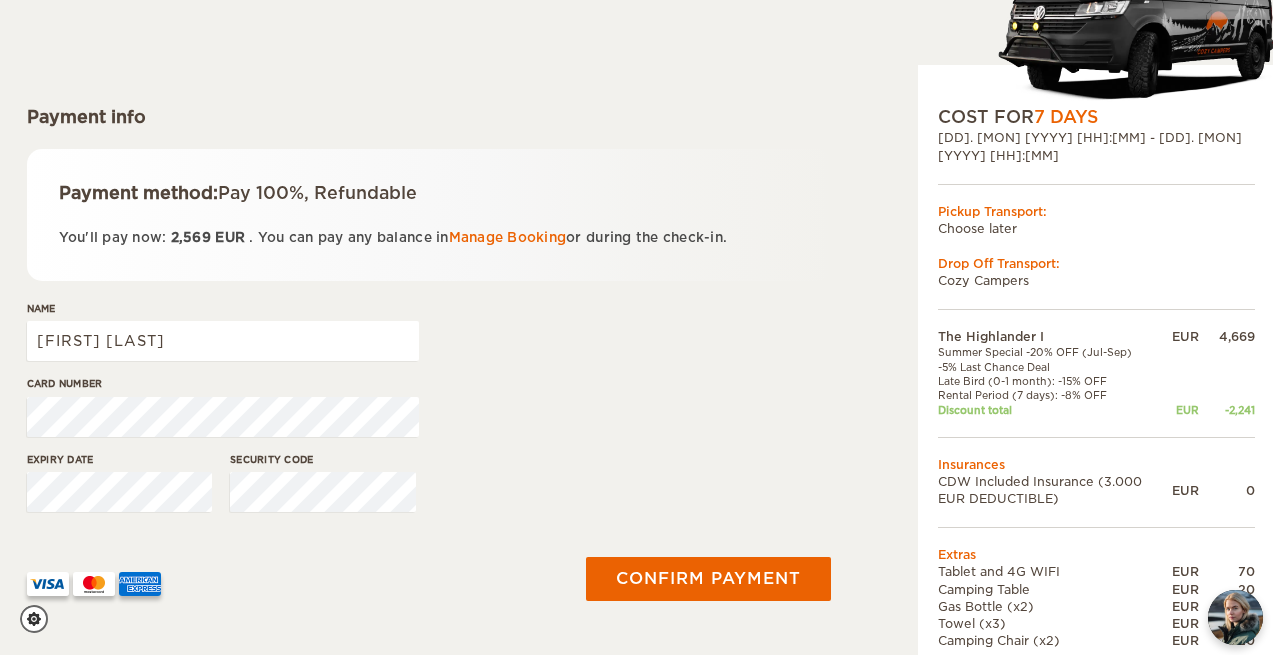 click on "Card number" at bounding box center (223, 383) 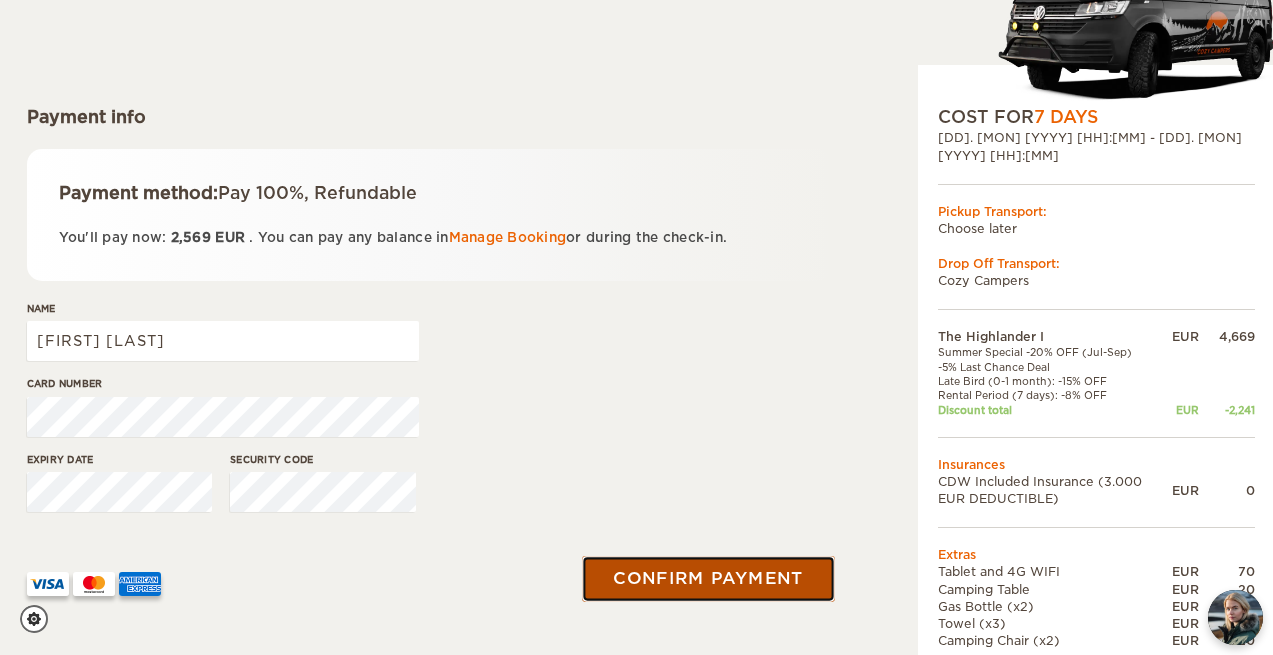 click on "Confirm payment" at bounding box center (709, 578) 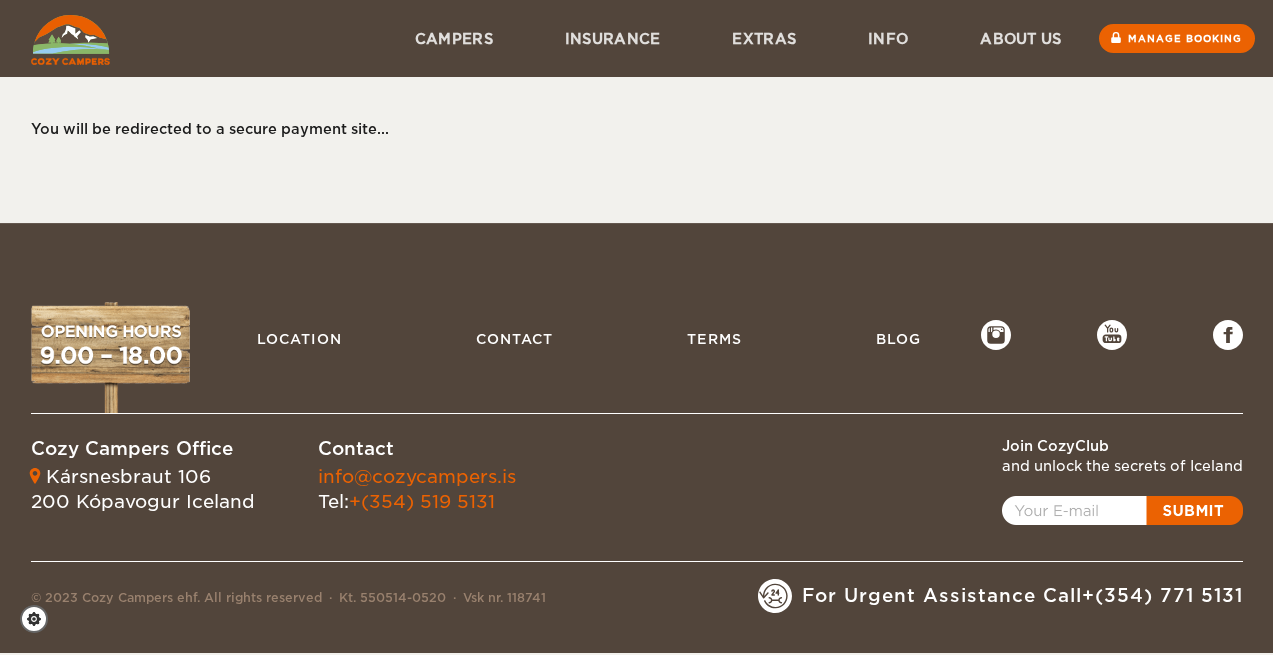 scroll, scrollTop: 0, scrollLeft: 0, axis: both 